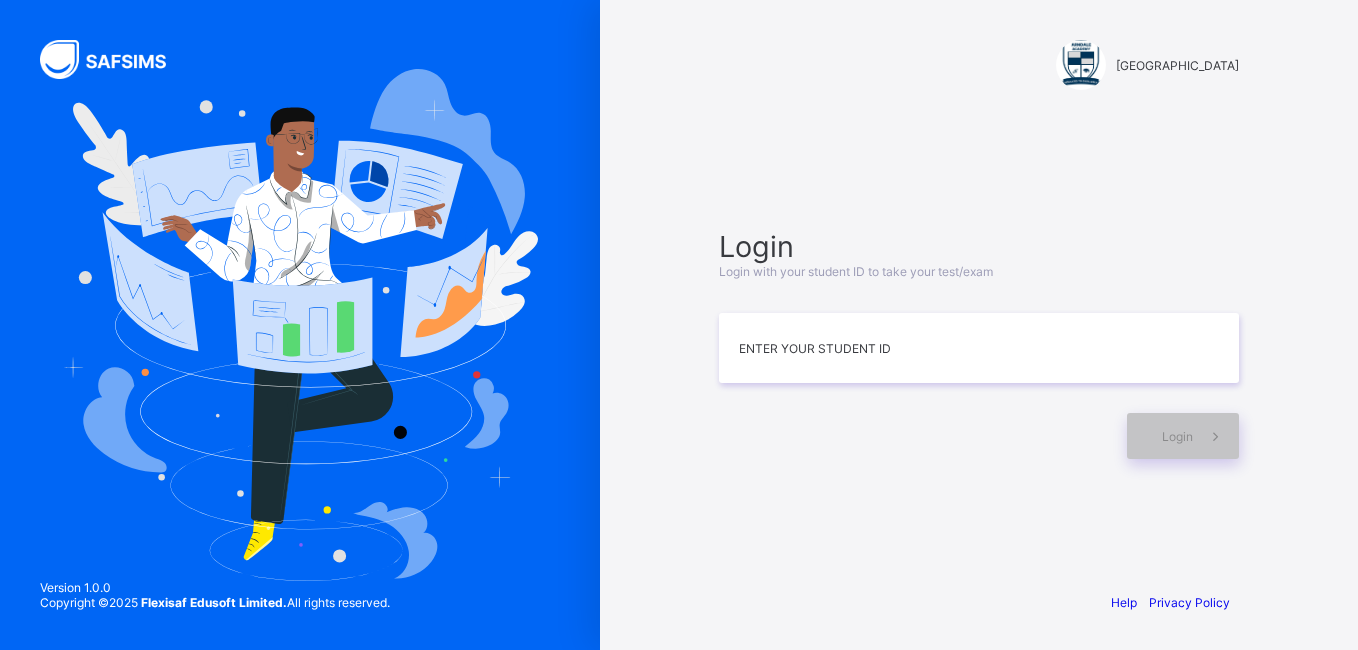 scroll, scrollTop: 0, scrollLeft: 0, axis: both 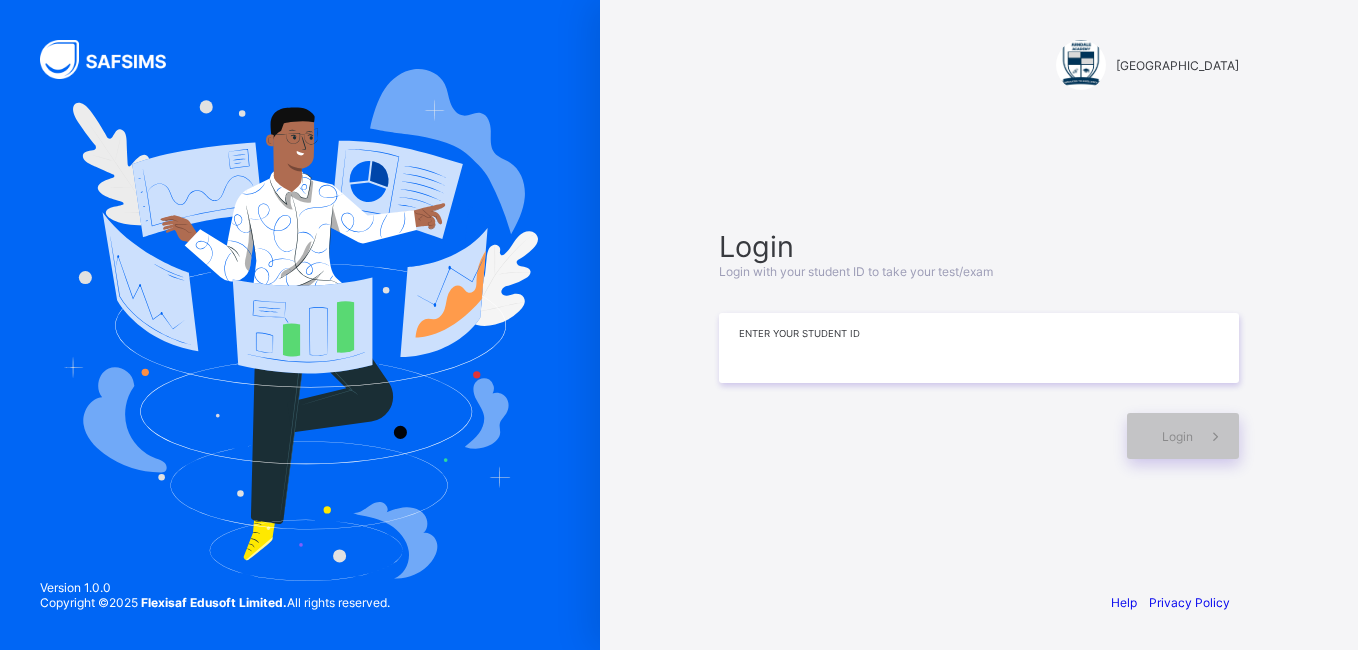 click at bounding box center (979, 348) 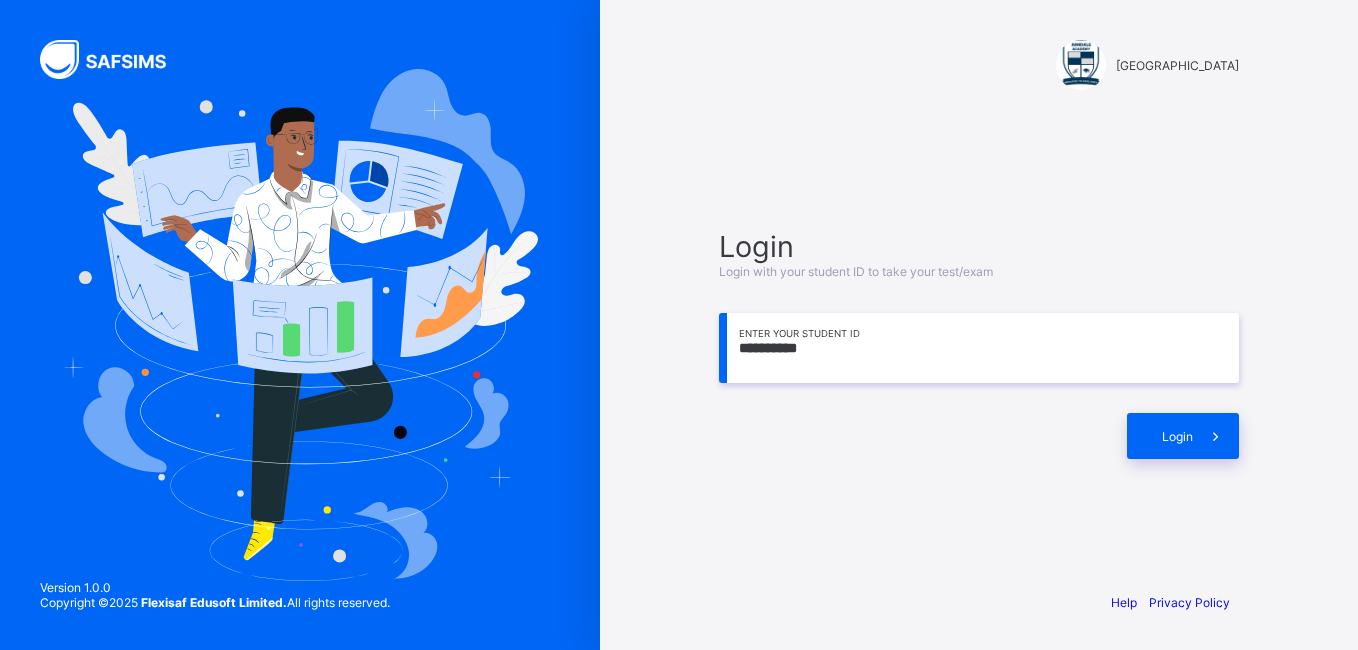 type on "**********" 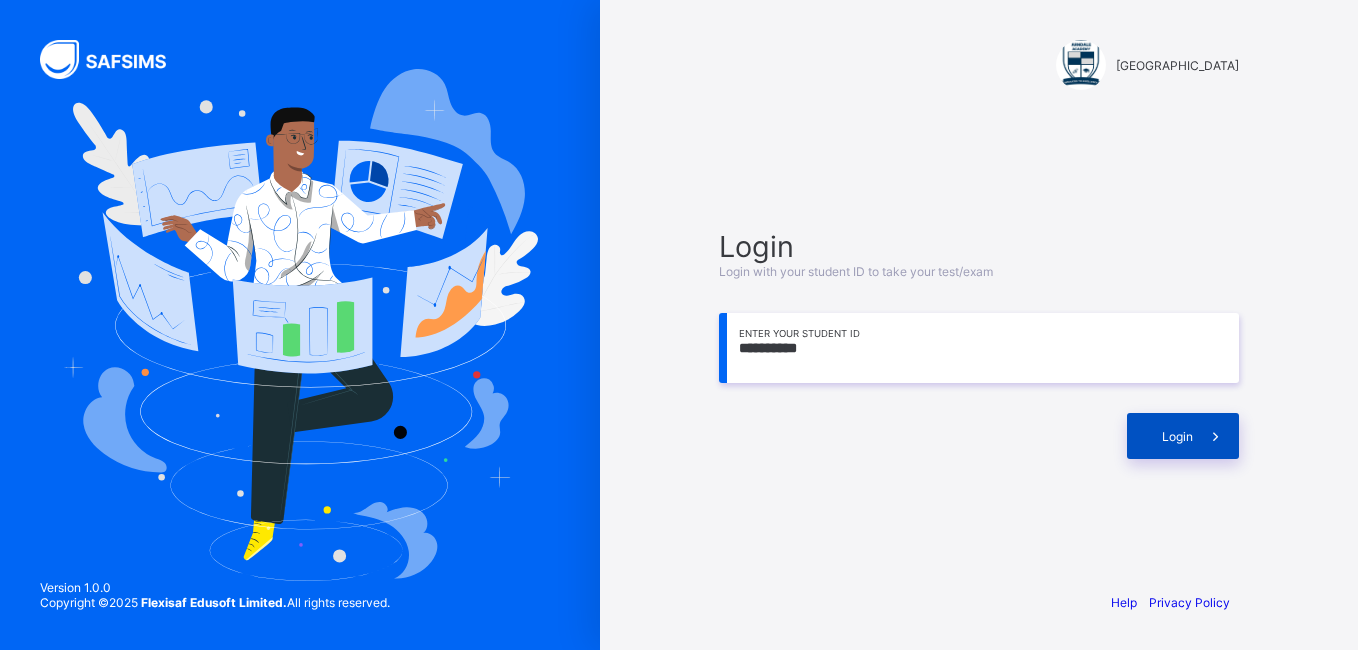 click on "Login" at bounding box center (1183, 436) 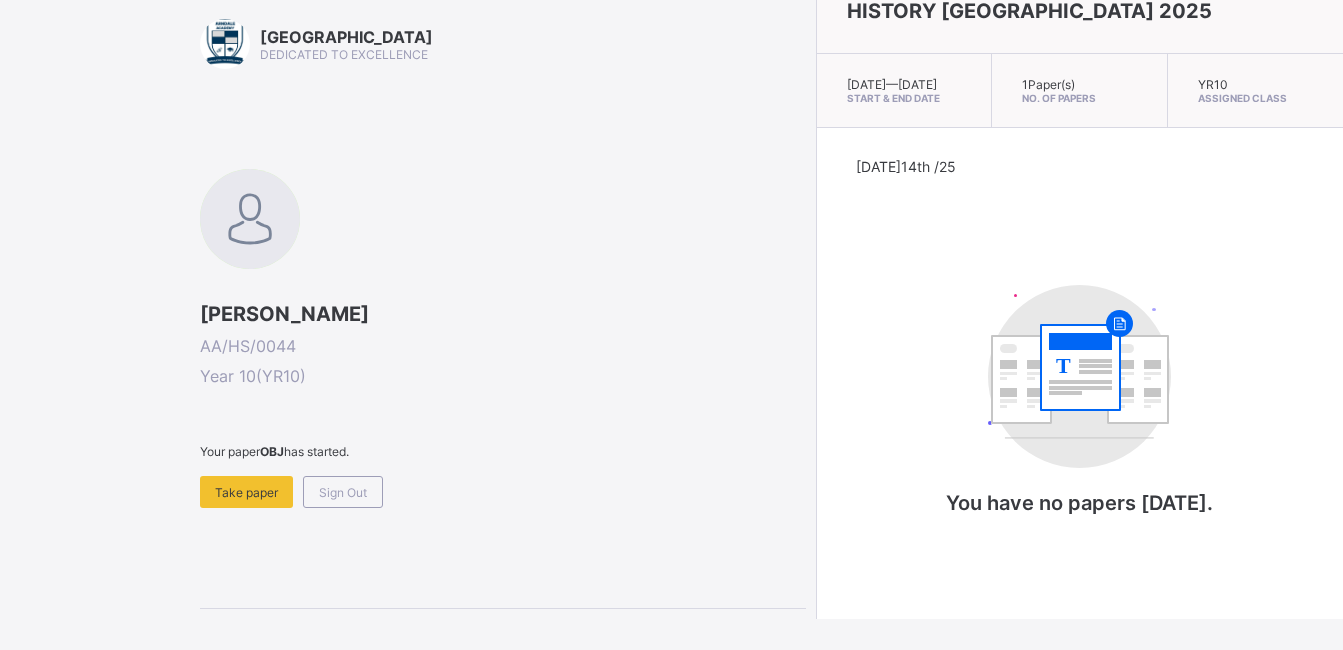 scroll, scrollTop: 0, scrollLeft: 0, axis: both 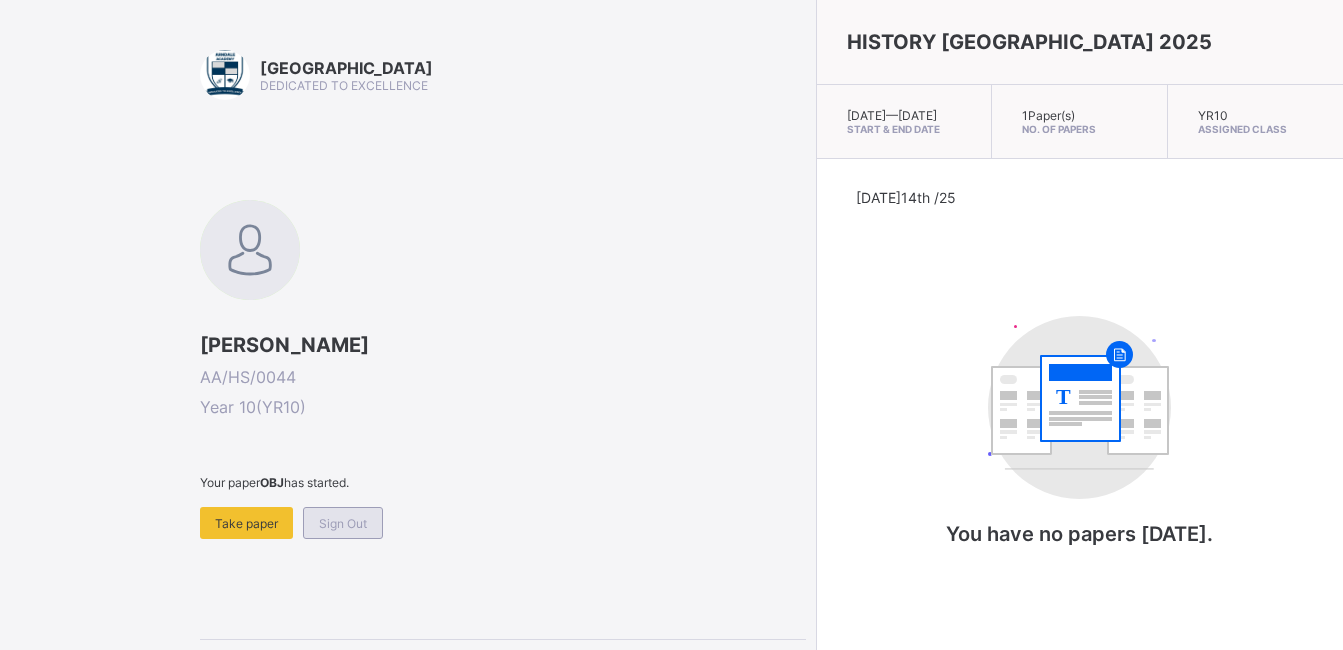 click on "Sign Out" at bounding box center (343, 523) 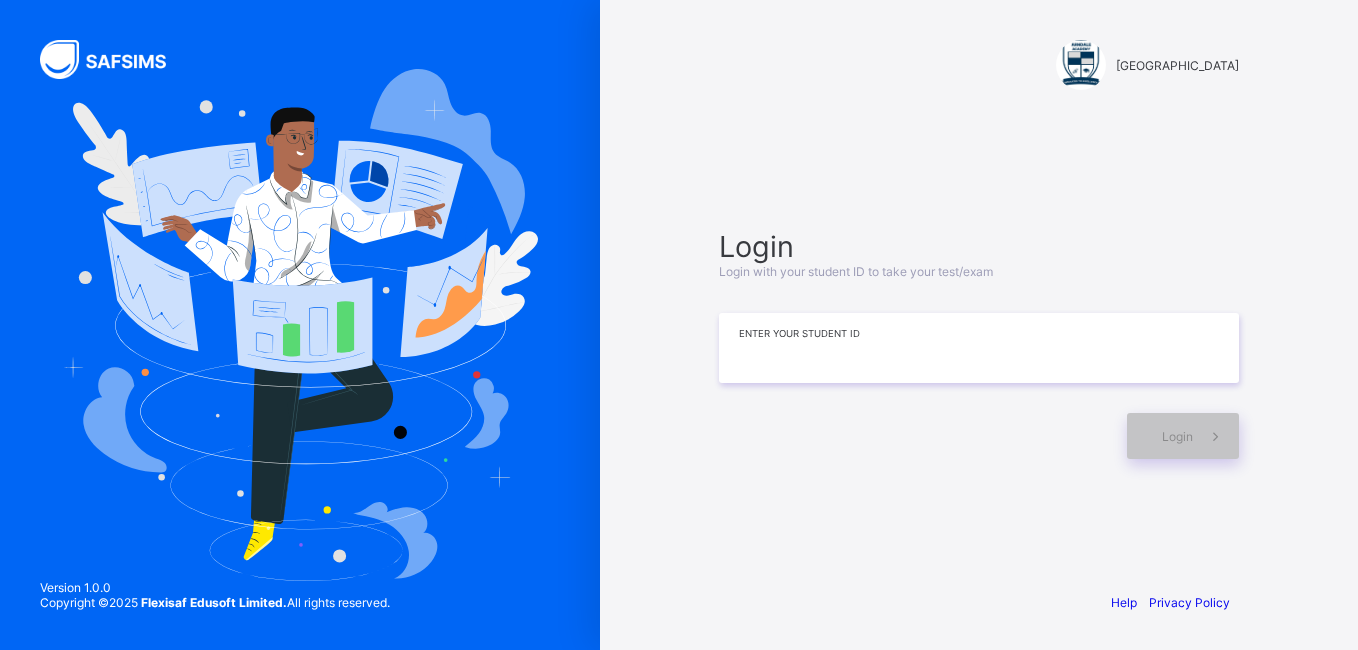 click at bounding box center [979, 348] 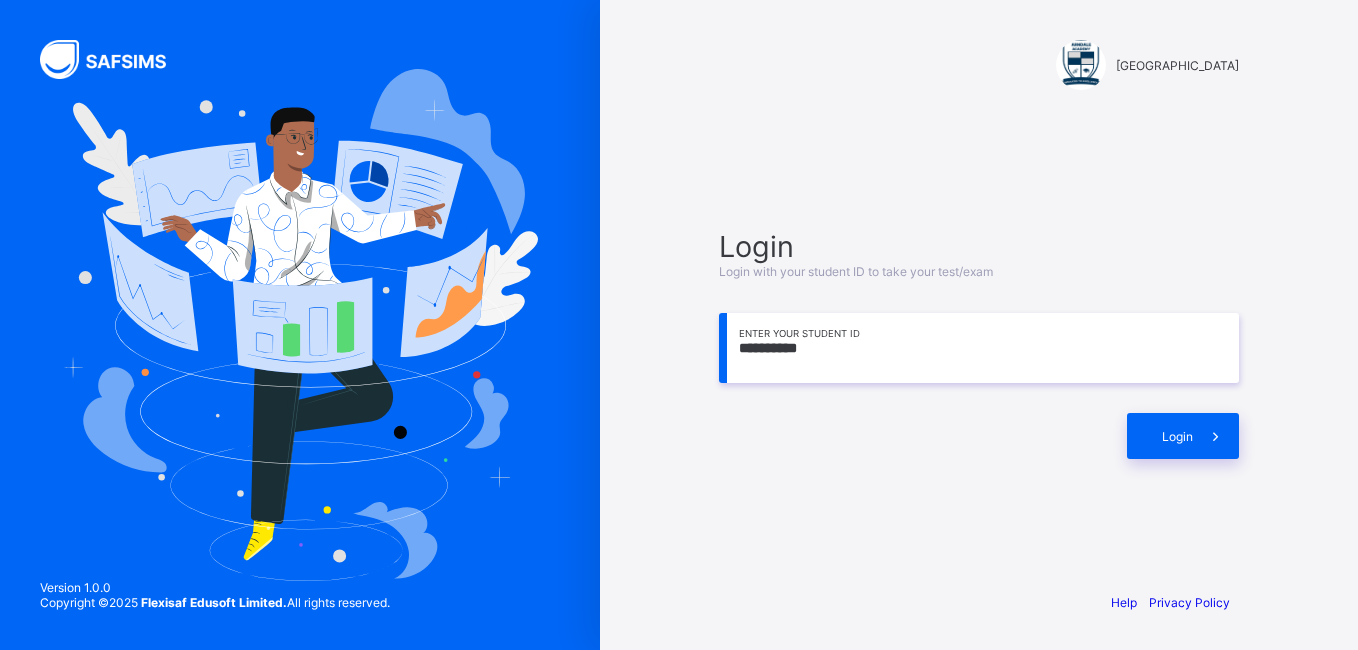 type on "**********" 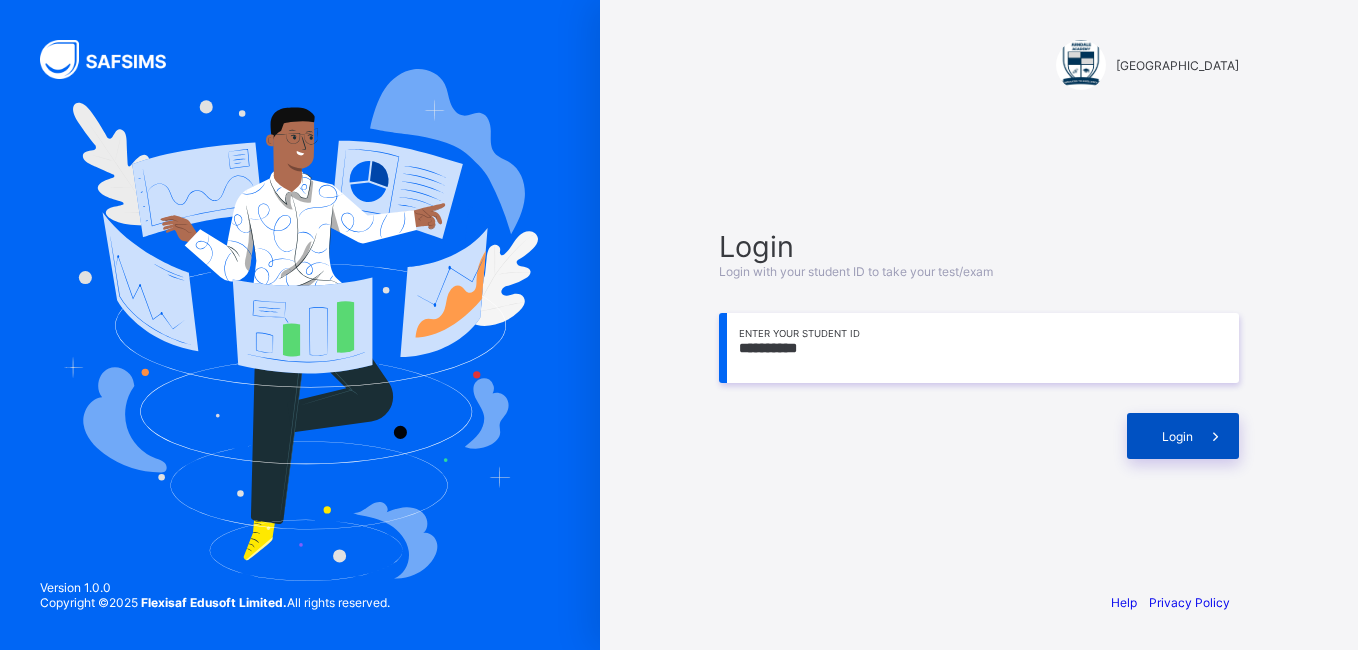 click on "Login" at bounding box center [1183, 436] 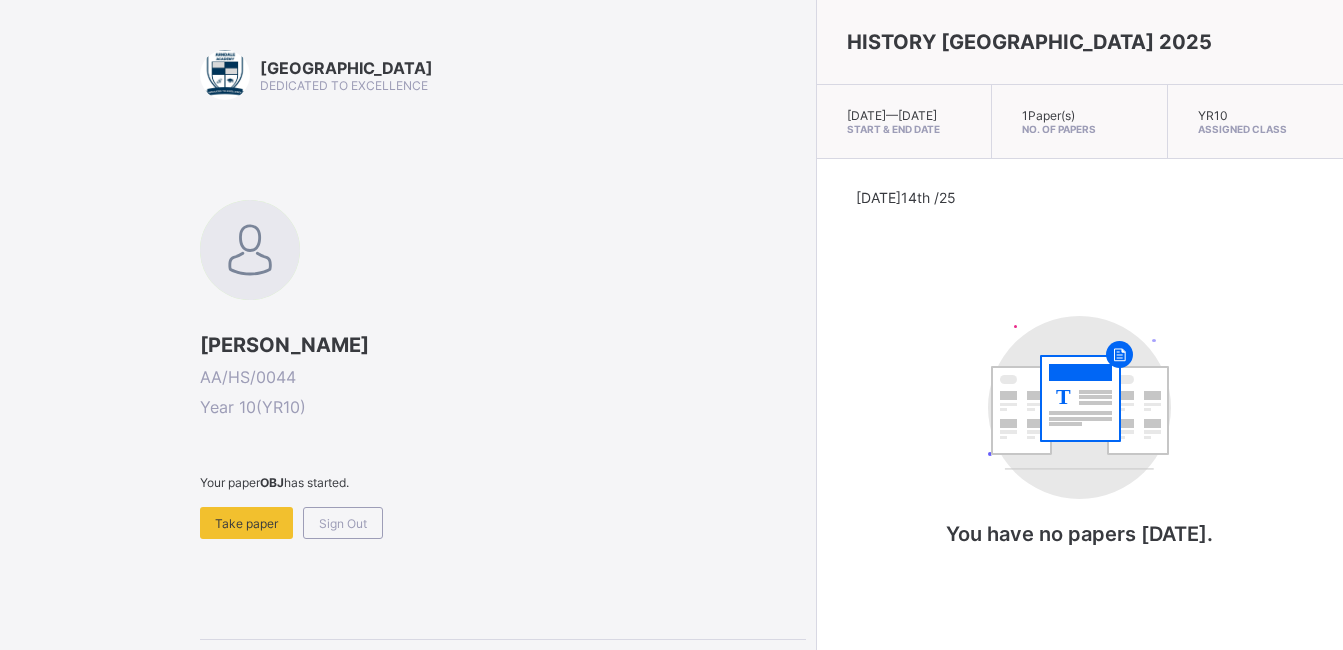 click on "Today  14th /25" at bounding box center (1079, 222) 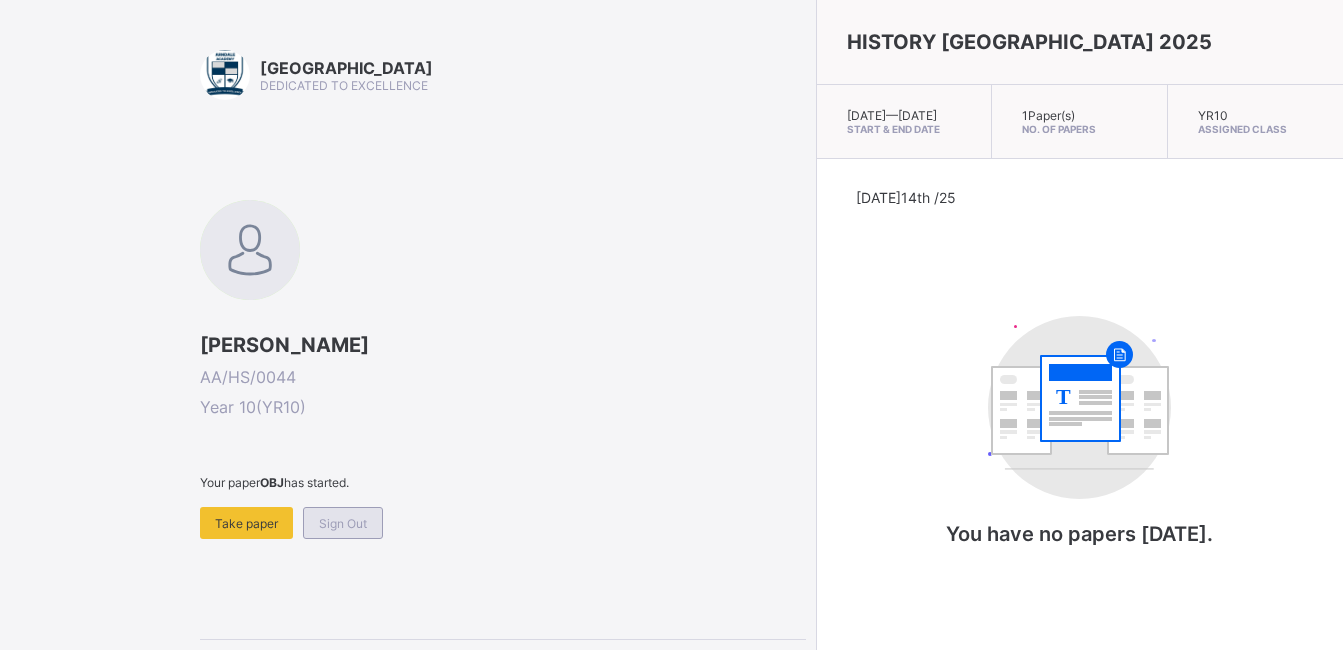 click on "Sign Out" at bounding box center (343, 523) 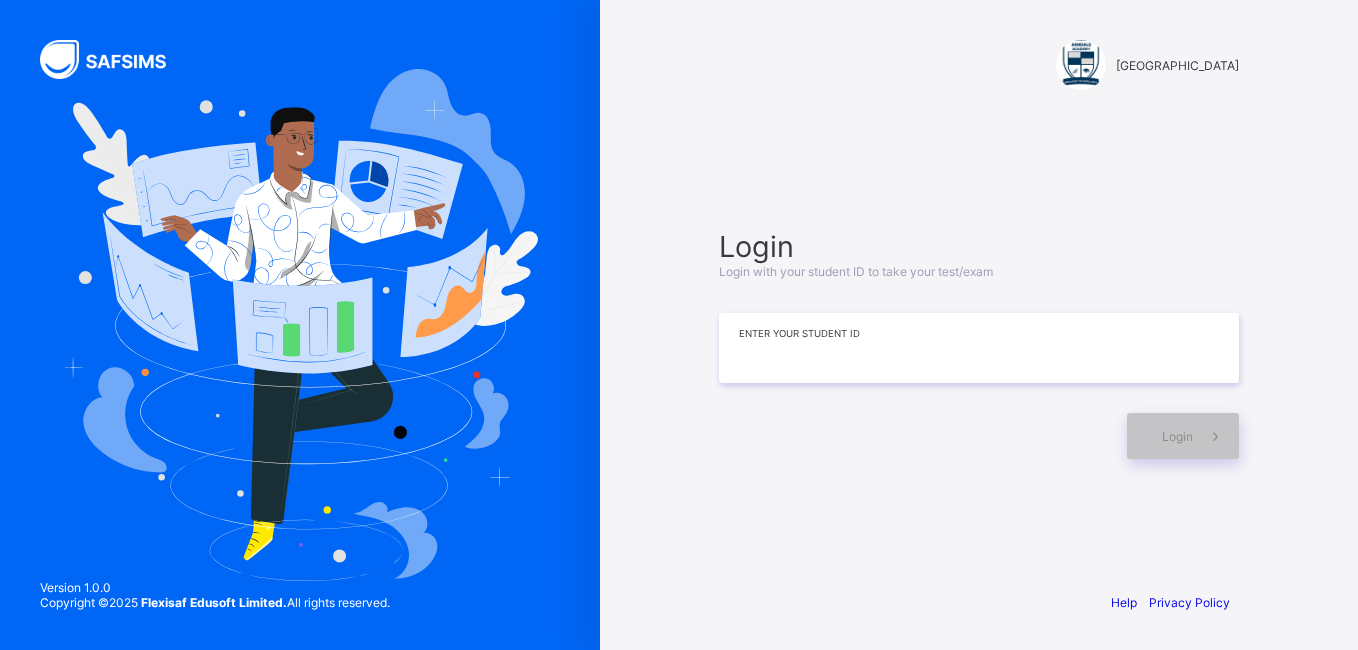 click at bounding box center [979, 348] 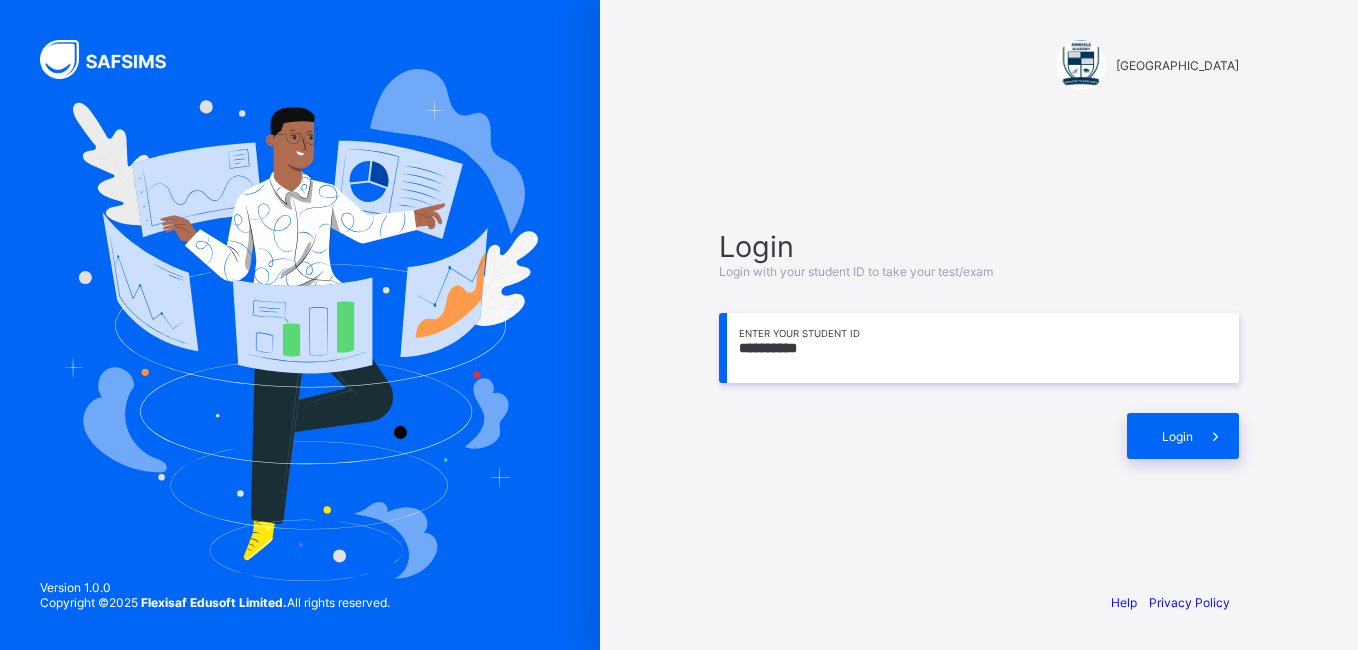 type on "**********" 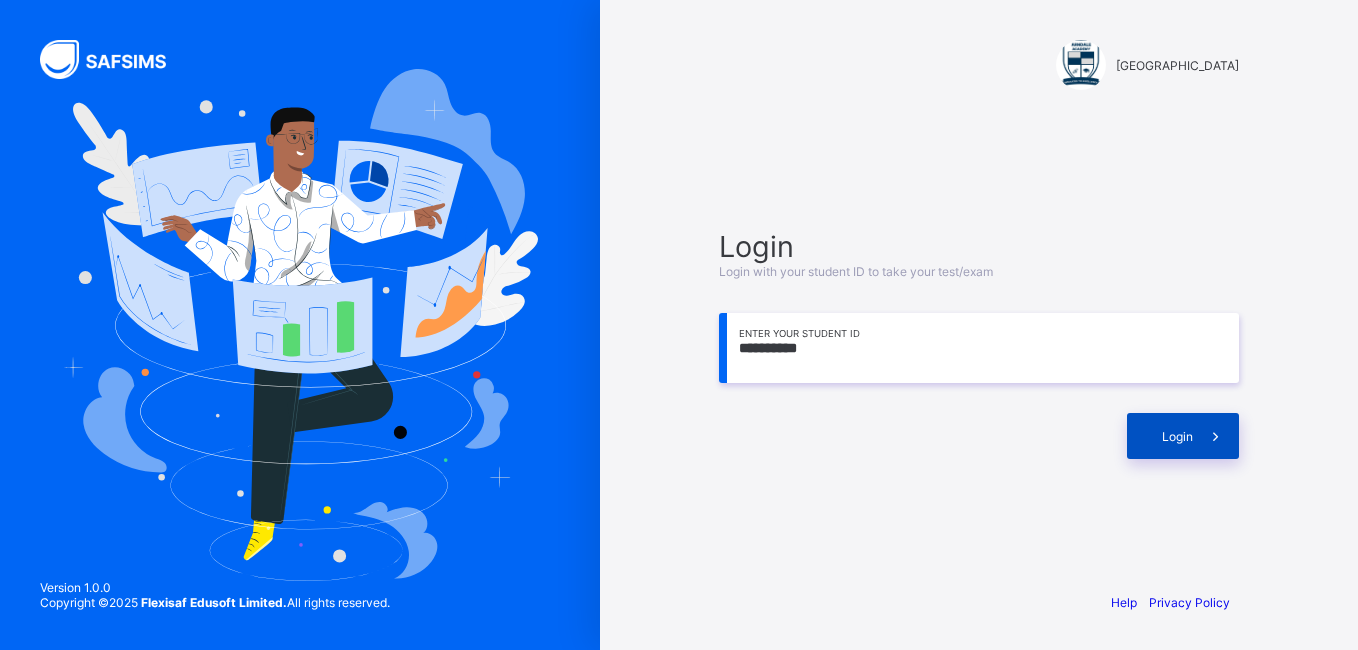 click on "Login" at bounding box center [1183, 436] 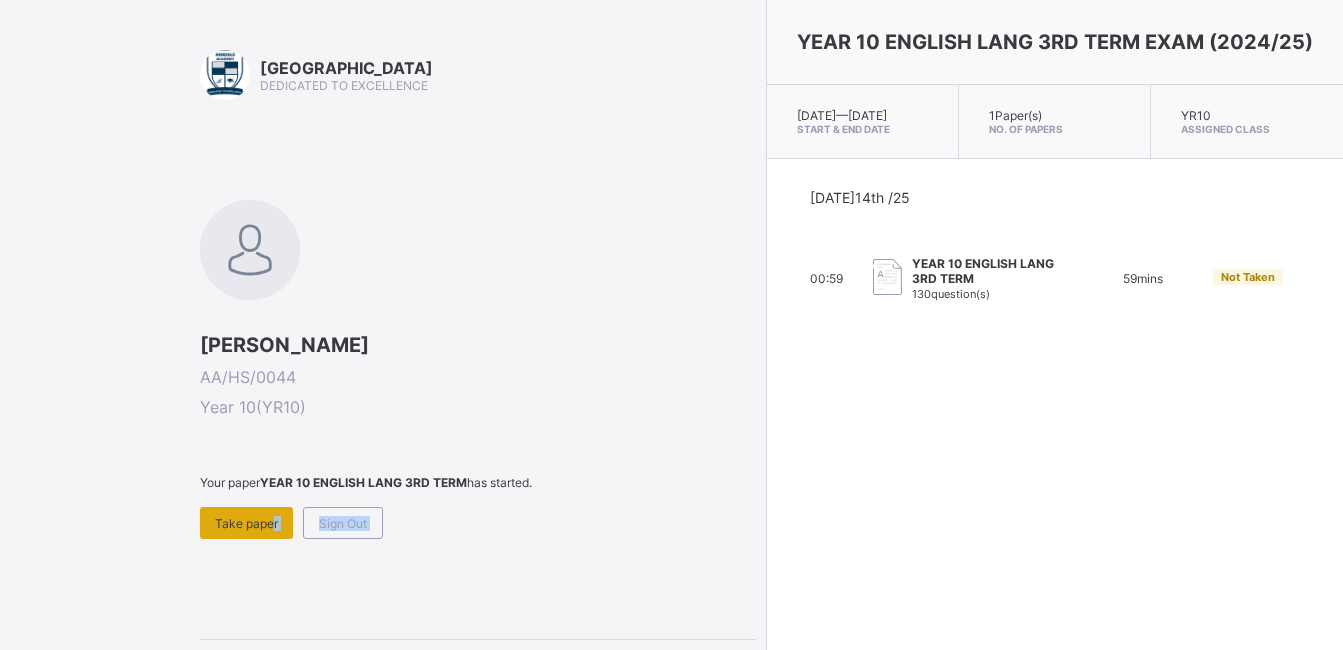 drag, startPoint x: 264, startPoint y: 540, endPoint x: 263, endPoint y: 522, distance: 18.027756 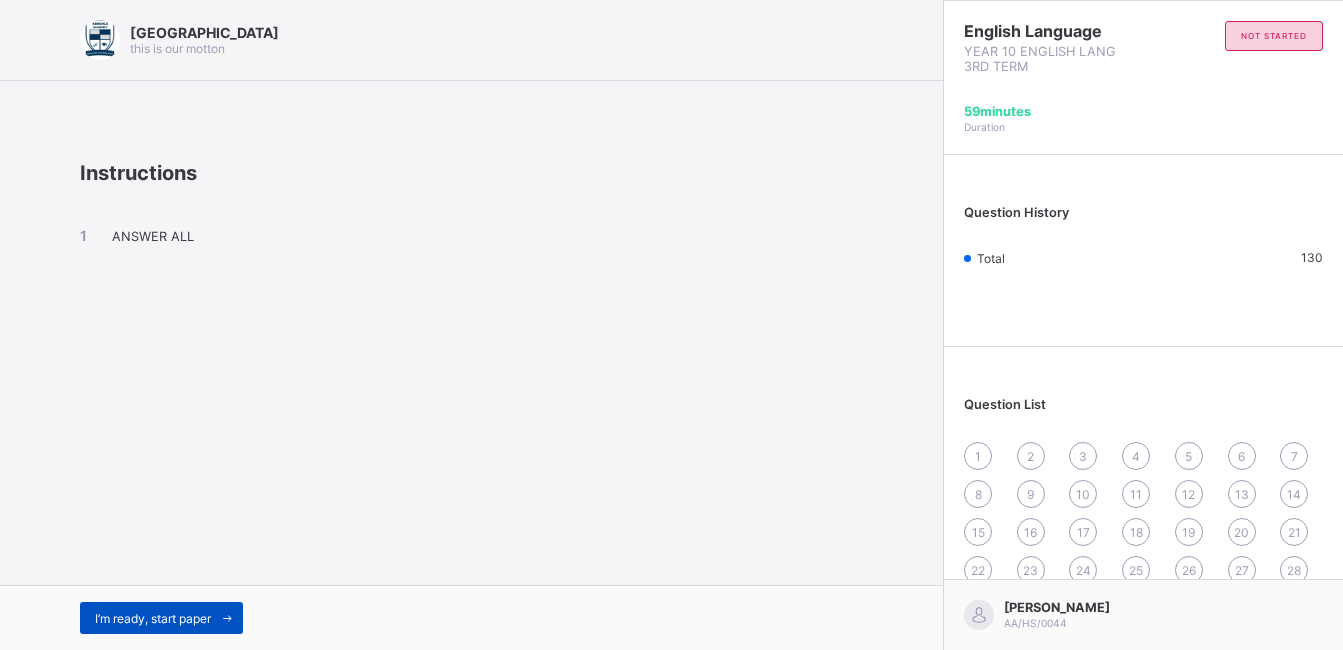 drag, startPoint x: 188, startPoint y: 600, endPoint x: 188, endPoint y: 633, distance: 33 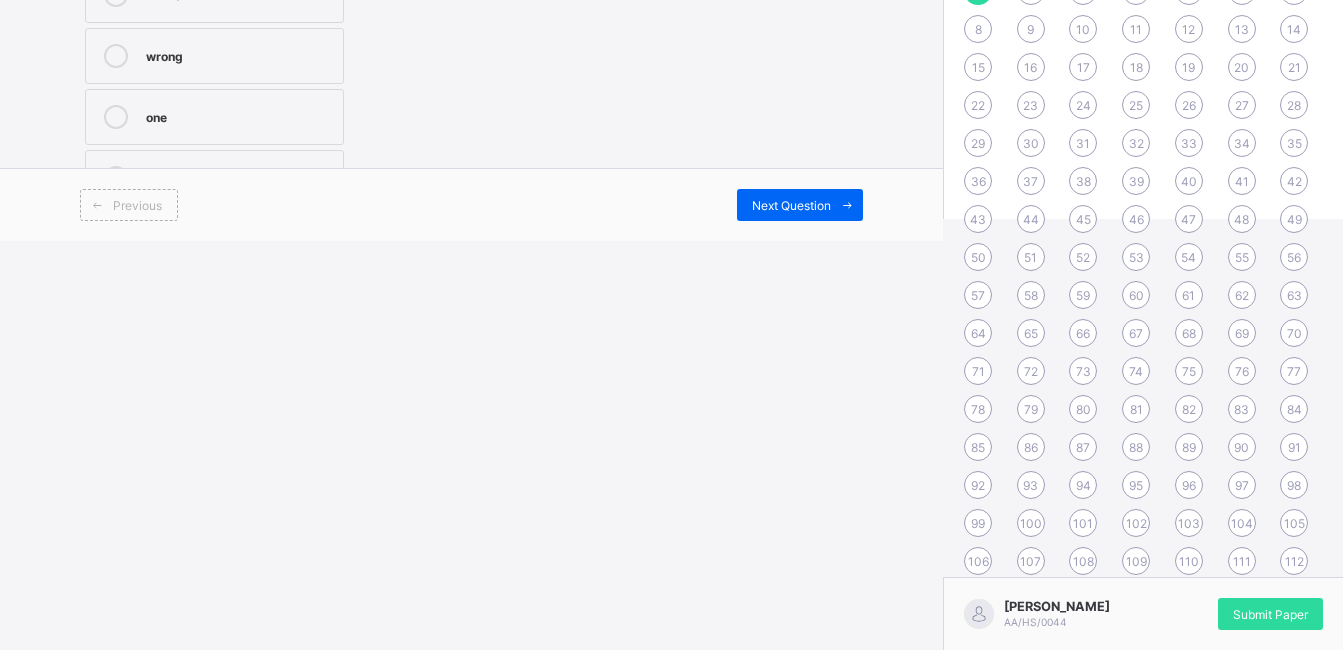 scroll, scrollTop: 490, scrollLeft: 0, axis: vertical 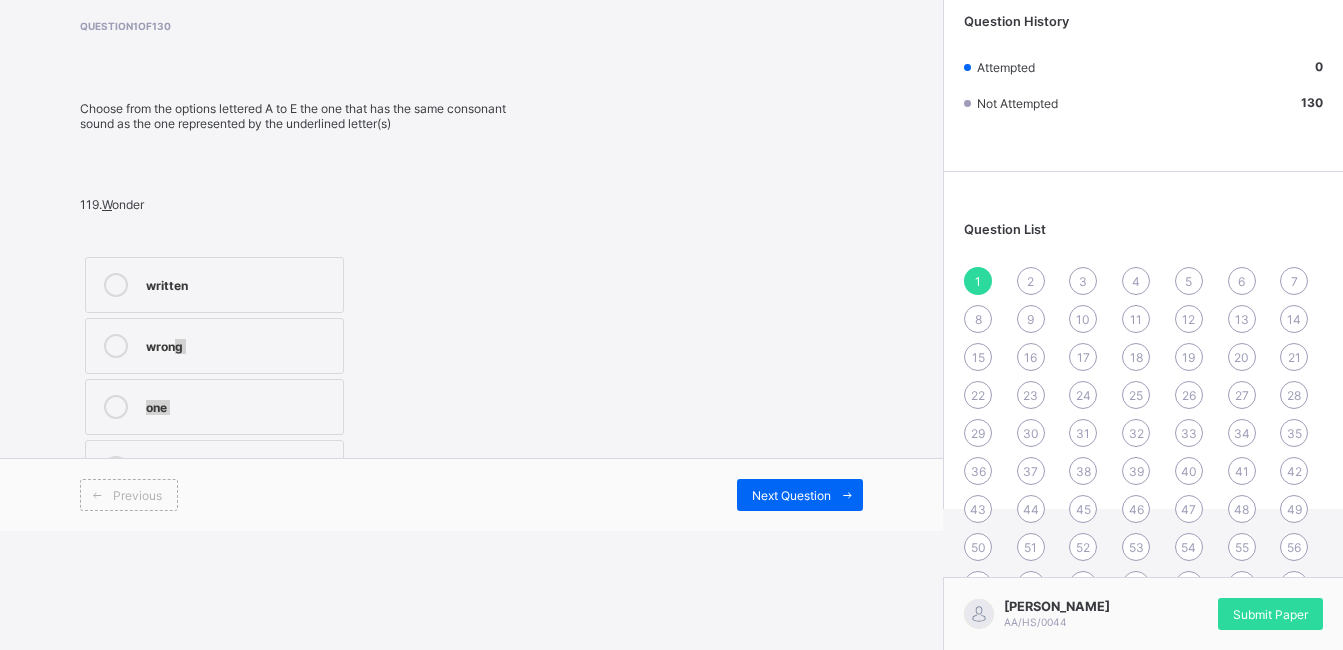 drag, startPoint x: 161, startPoint y: 457, endPoint x: 178, endPoint y: 335, distance: 123.178734 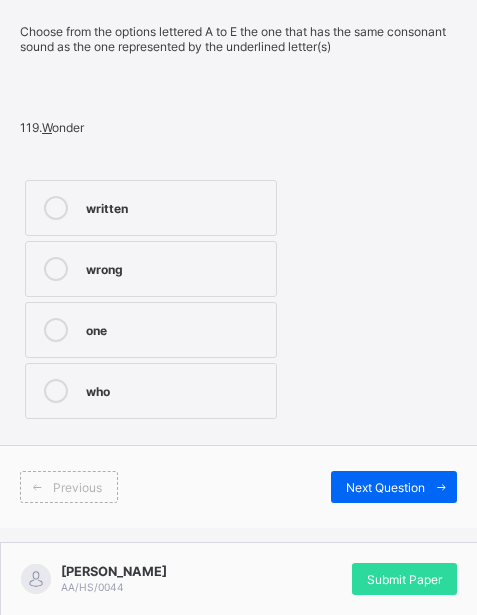 scroll, scrollTop: 207, scrollLeft: 0, axis: vertical 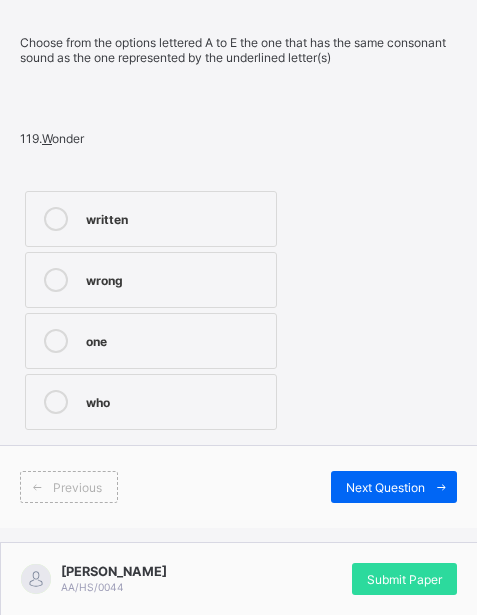 click on "written" at bounding box center [151, 219] 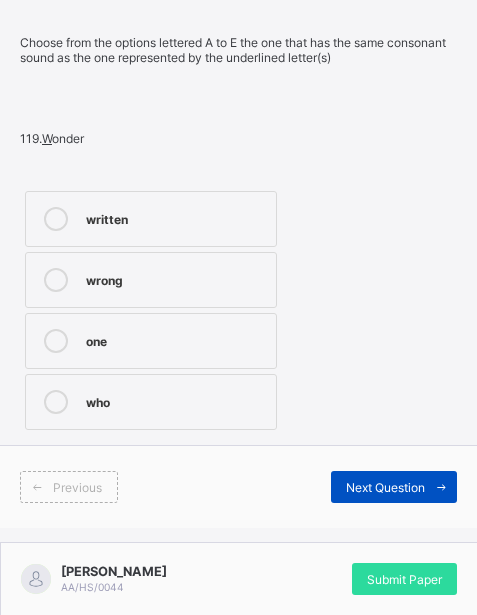click on "Next Question" at bounding box center [394, 487] 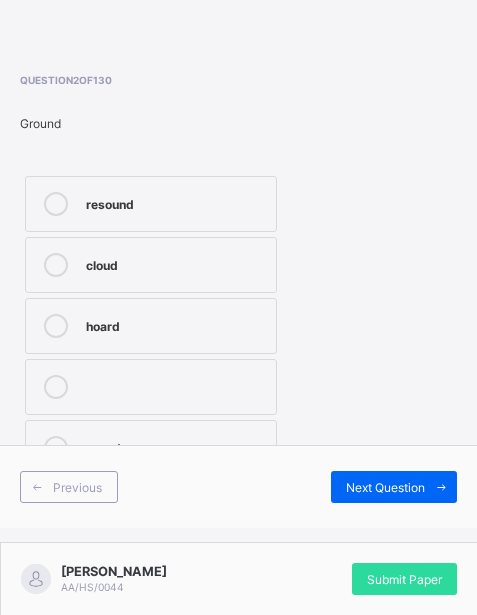 scroll, scrollTop: 169, scrollLeft: 0, axis: vertical 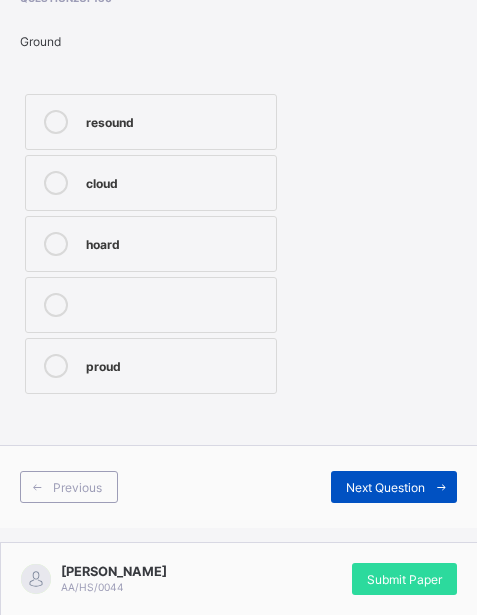click on "Next Question" at bounding box center (394, 487) 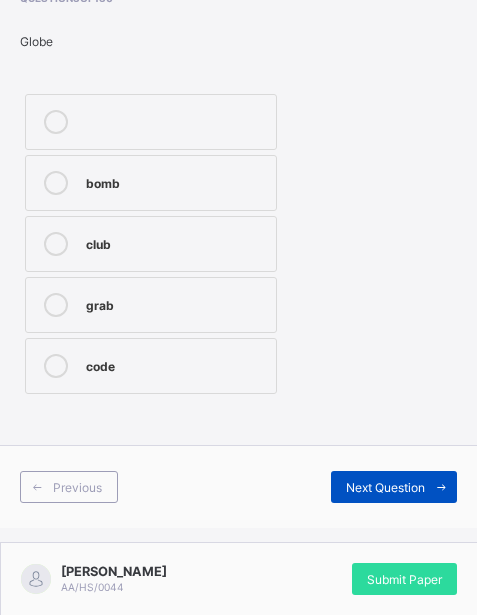 click on "Next Question" at bounding box center (394, 487) 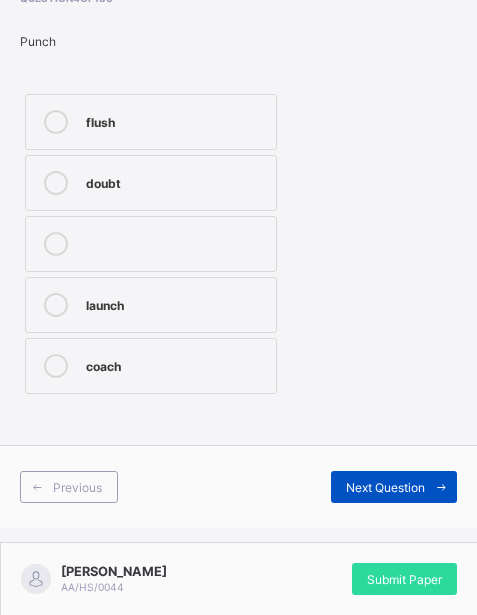 click on "Next Question" at bounding box center [394, 487] 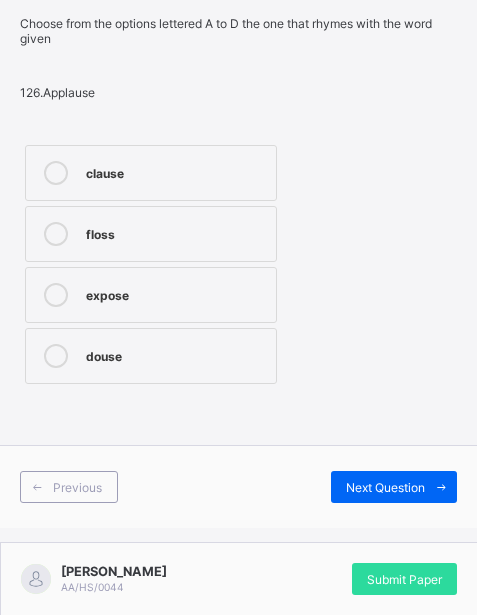 scroll, scrollTop: 229, scrollLeft: 0, axis: vertical 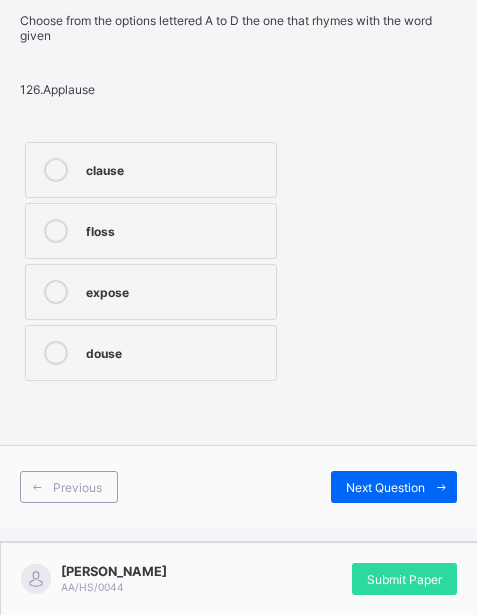 click on "clause" at bounding box center (151, 170) 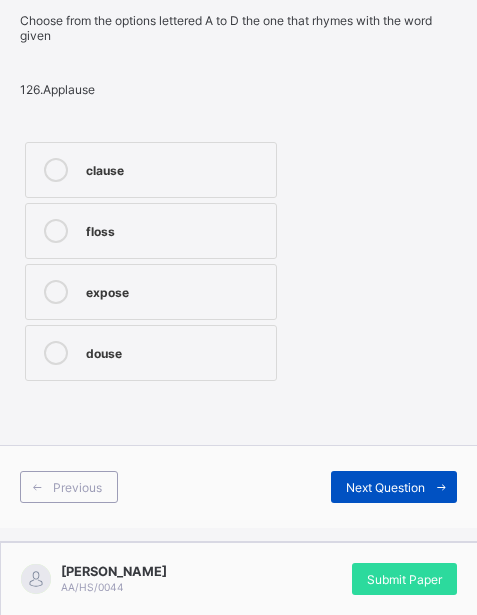 click on "Next Question" at bounding box center (385, 487) 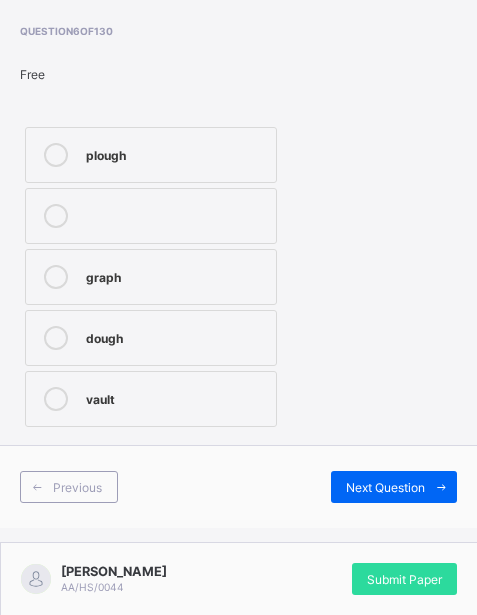 scroll, scrollTop: 139, scrollLeft: 0, axis: vertical 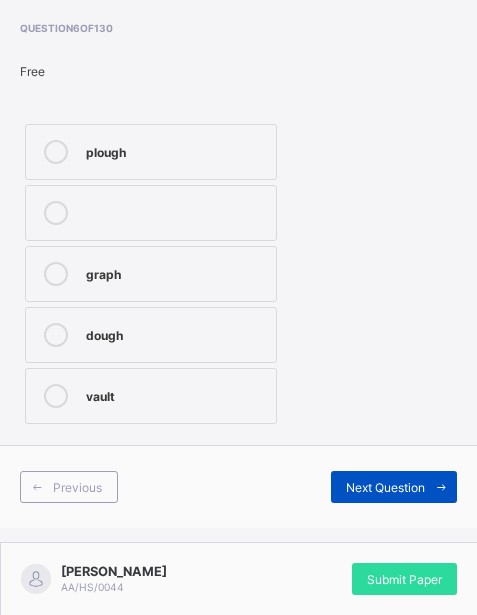 click on "Next Question" at bounding box center (385, 487) 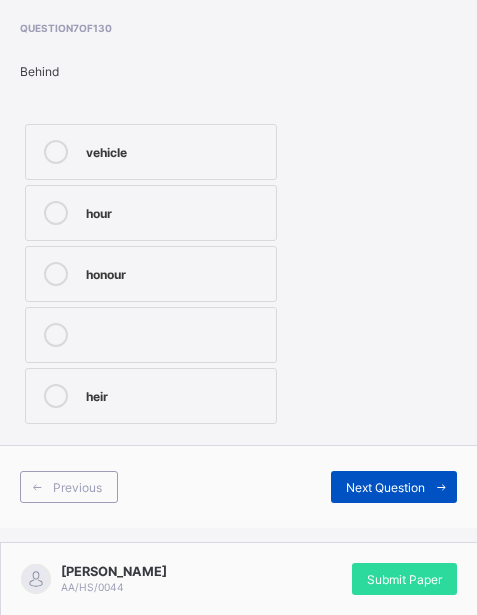 click on "Next Question" at bounding box center [385, 487] 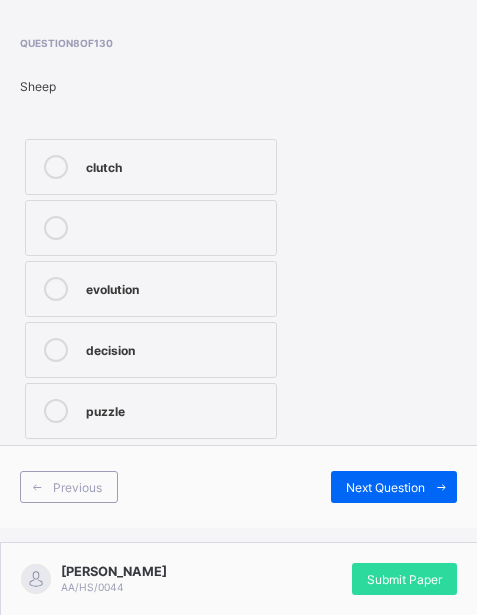 scroll, scrollTop: 121, scrollLeft: 0, axis: vertical 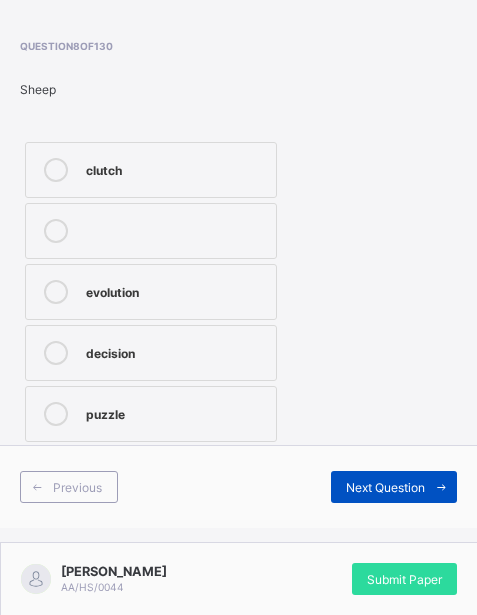 click on "Next Question" at bounding box center [385, 487] 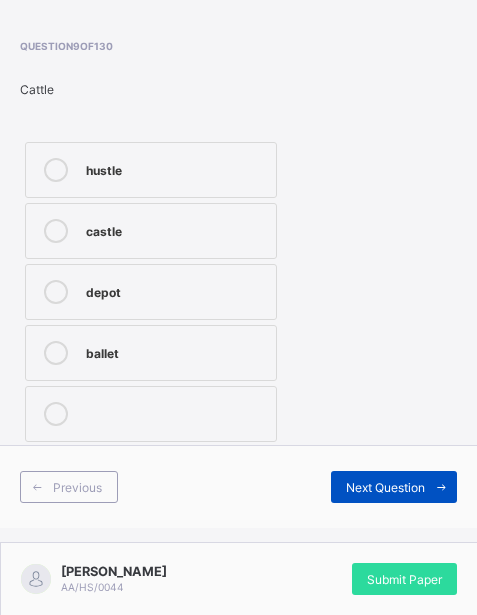 click on "Next Question" at bounding box center (385, 487) 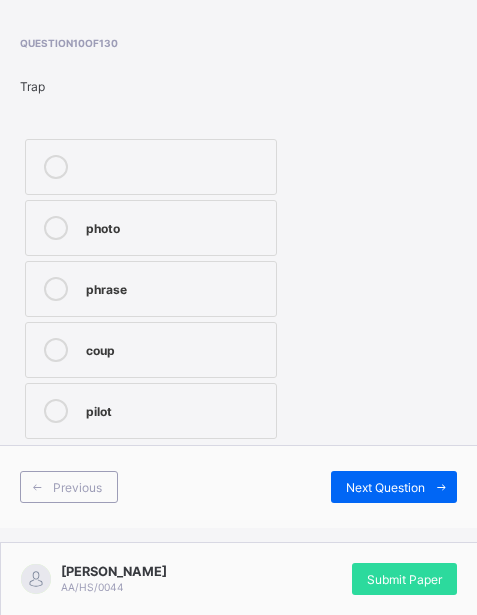scroll, scrollTop: 120, scrollLeft: 0, axis: vertical 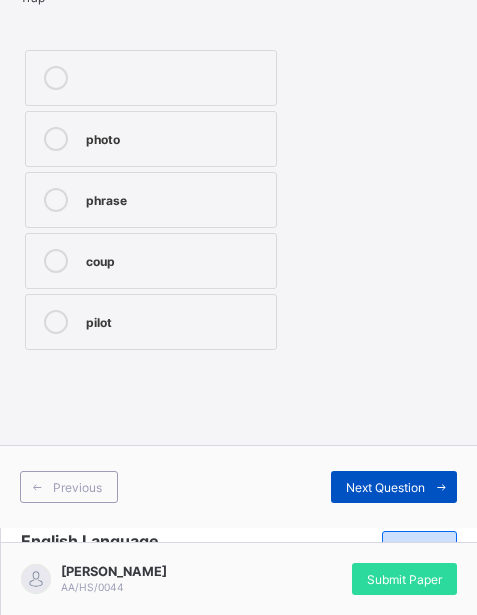 click on "Next Question" at bounding box center (385, 487) 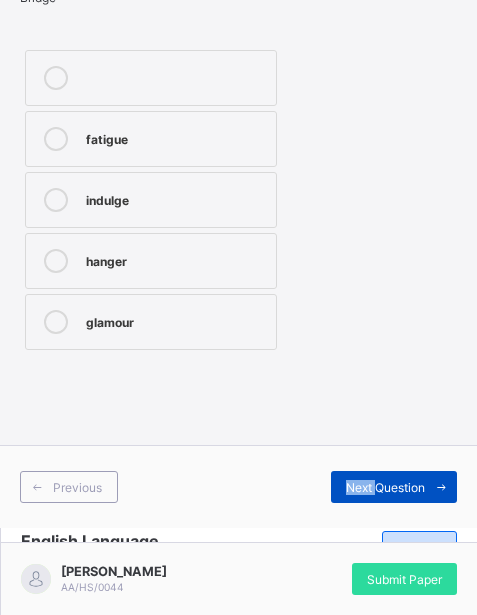 click on "Next Question" at bounding box center [385, 487] 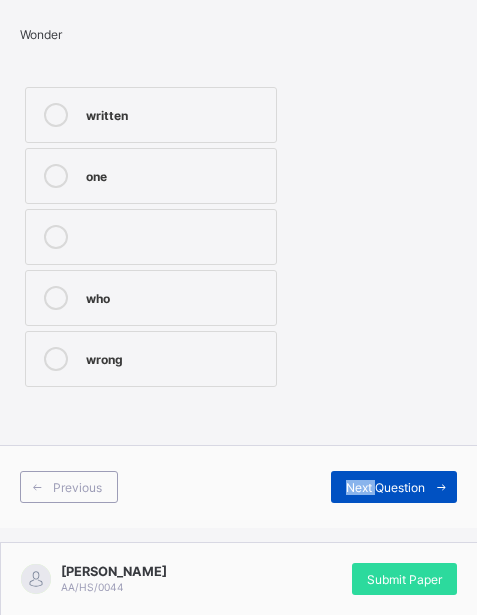 scroll, scrollTop: 287, scrollLeft: 0, axis: vertical 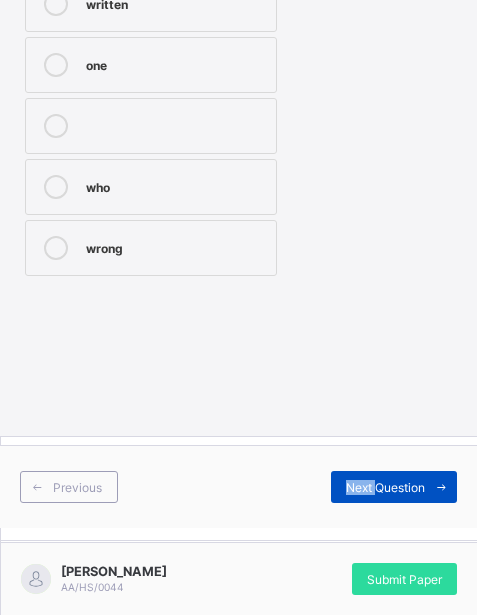 click on "Next Question" at bounding box center (394, 487) 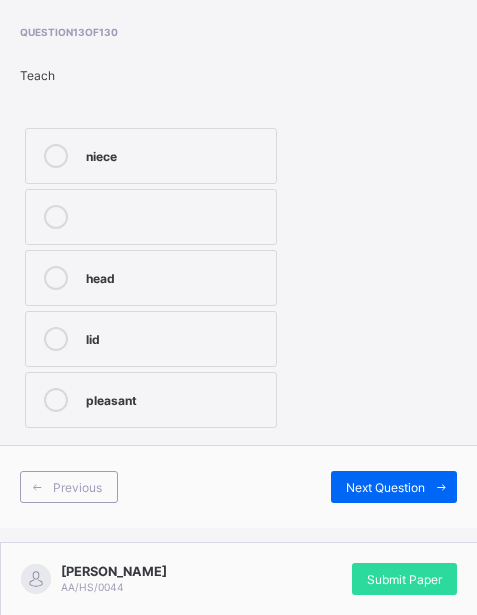 scroll, scrollTop: 124, scrollLeft: 0, axis: vertical 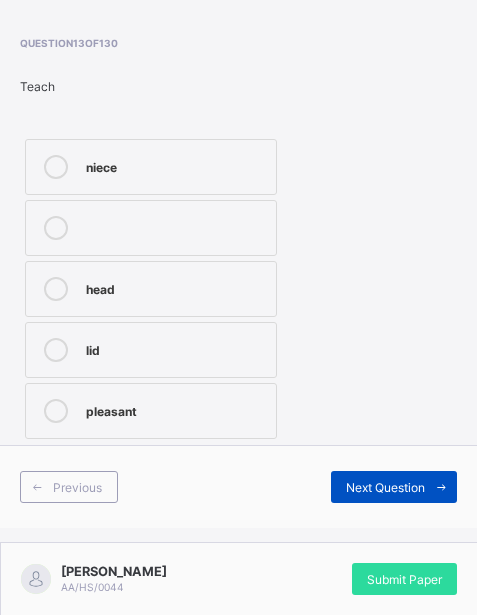 click on "Next Question" at bounding box center (385, 487) 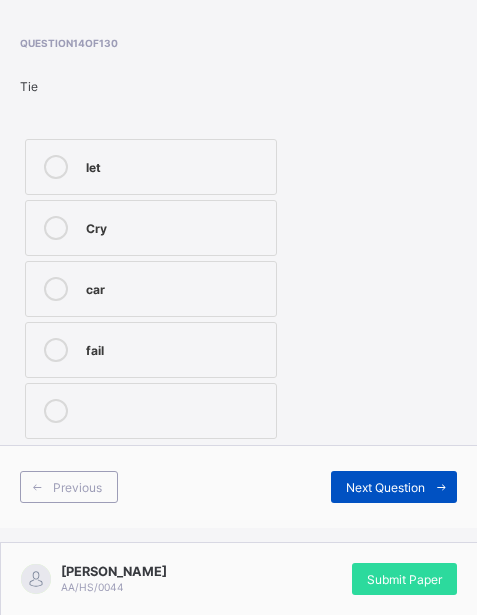 click on "Next Question" at bounding box center [385, 487] 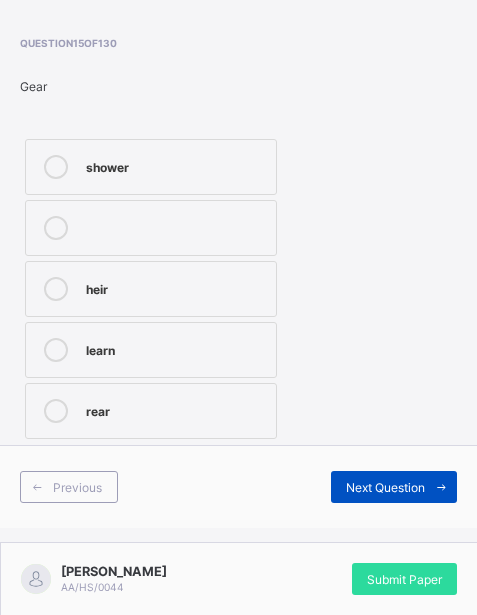 click on "Next Question" at bounding box center [385, 487] 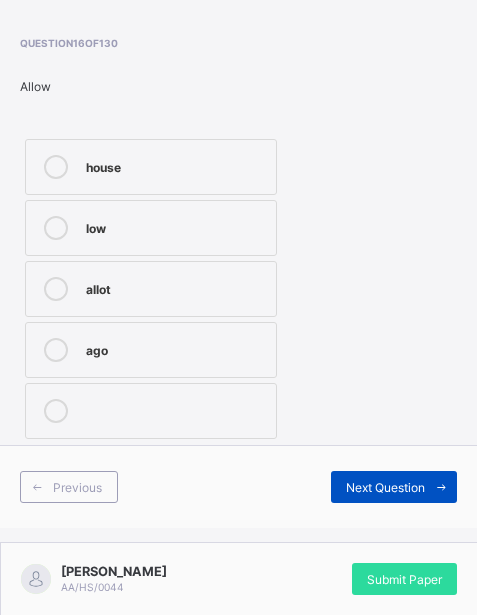 click on "Next Question" at bounding box center [385, 487] 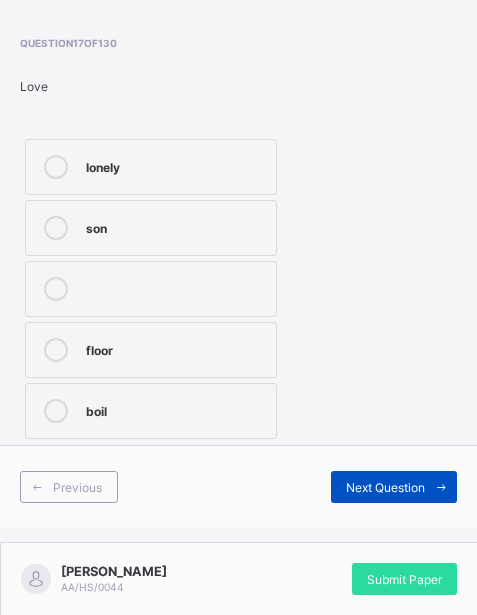 click on "Next Question" at bounding box center [385, 487] 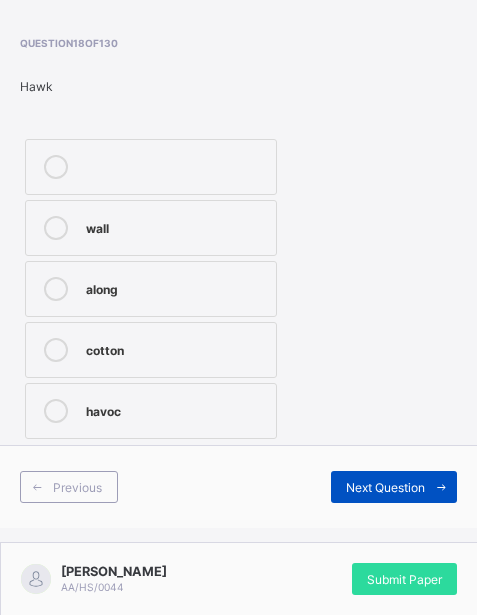 click on "Next Question" at bounding box center [385, 487] 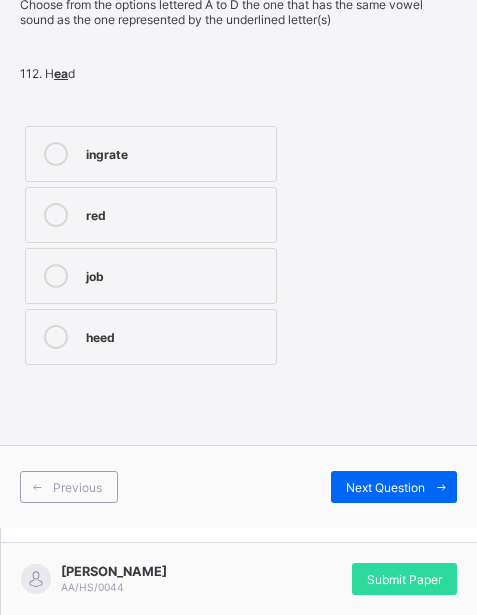 scroll, scrollTop: 249, scrollLeft: 0, axis: vertical 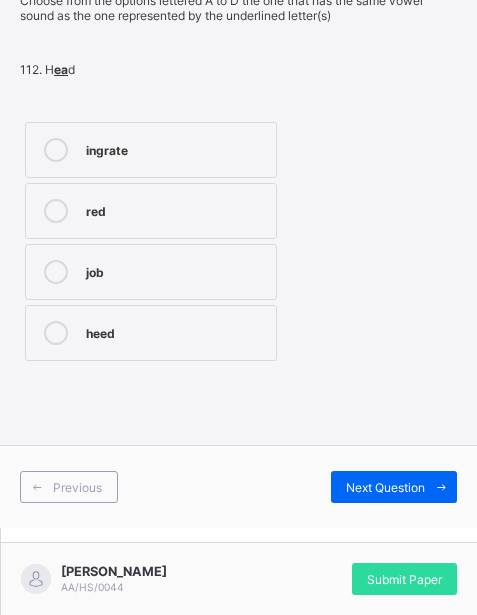 click on "ingrate" at bounding box center [151, 150] 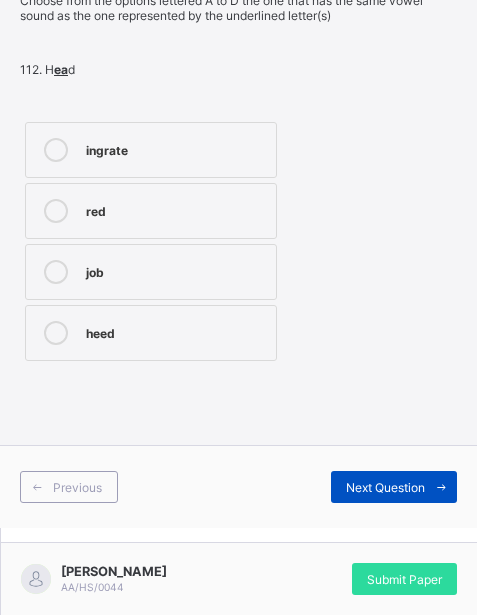 click on "Next Question" at bounding box center [394, 487] 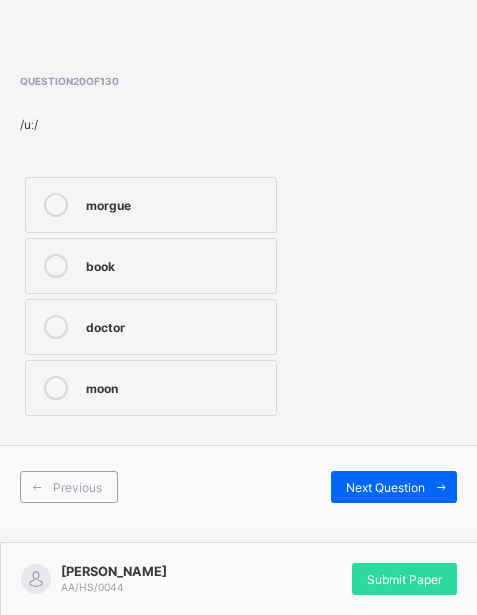 scroll, scrollTop: 89, scrollLeft: 0, axis: vertical 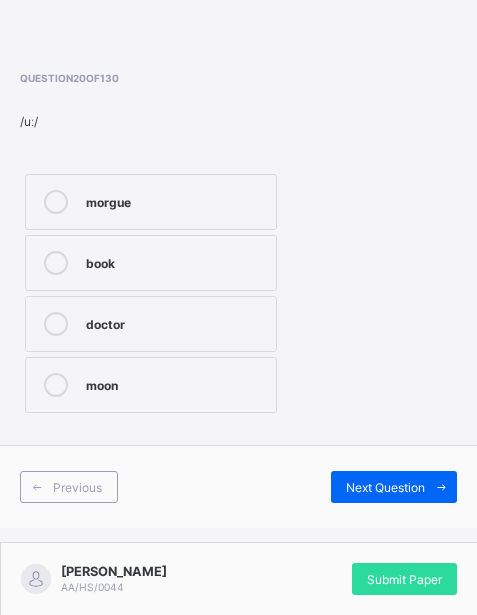 click on "moon" at bounding box center (151, 385) 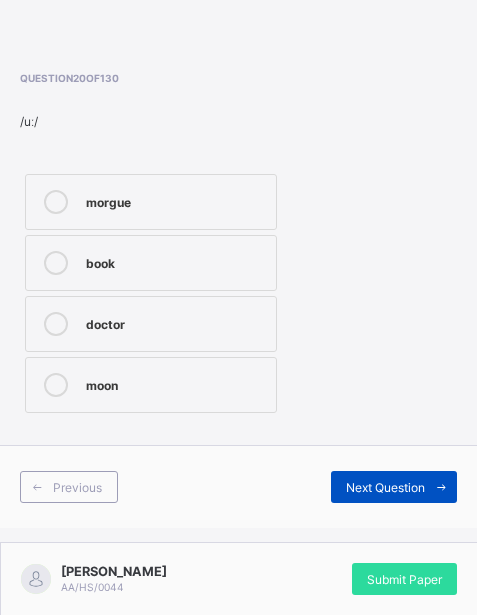 click on "Next Question" at bounding box center [385, 487] 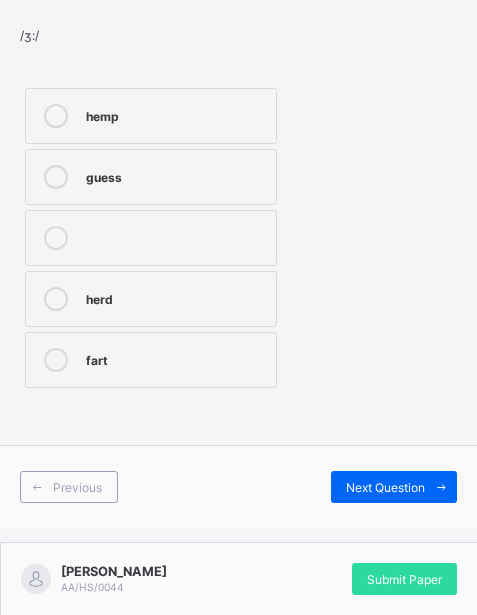 scroll, scrollTop: 186, scrollLeft: 0, axis: vertical 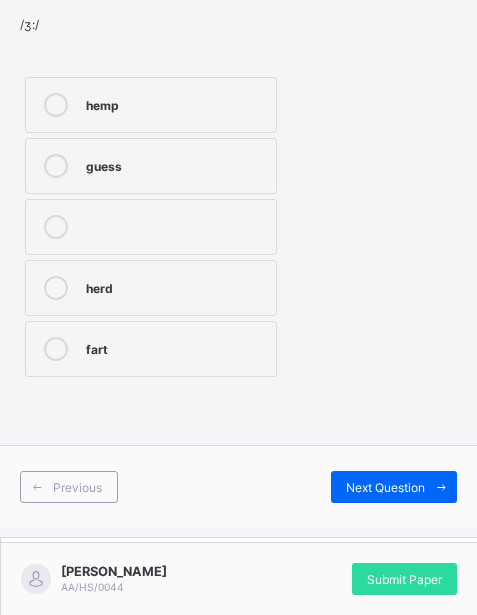 click on "herd" at bounding box center [151, 288] 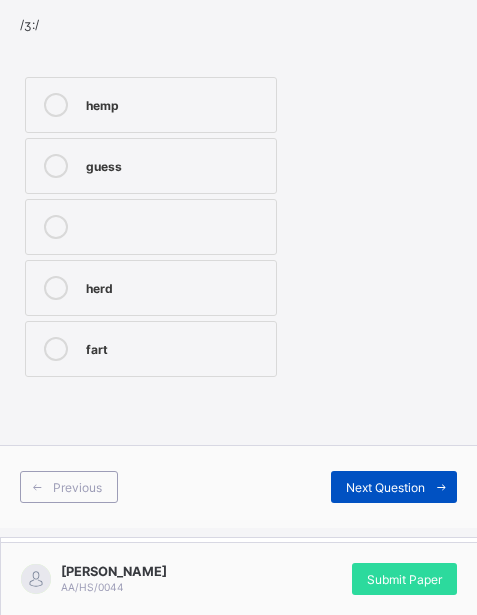 click on "Next Question" at bounding box center (394, 487) 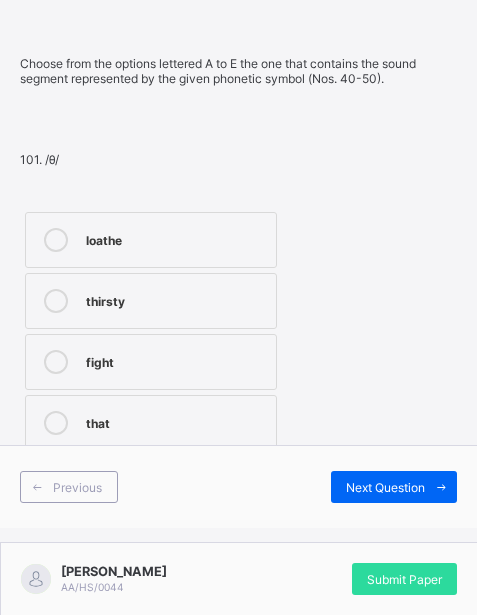 scroll, scrollTop: 271, scrollLeft: 0, axis: vertical 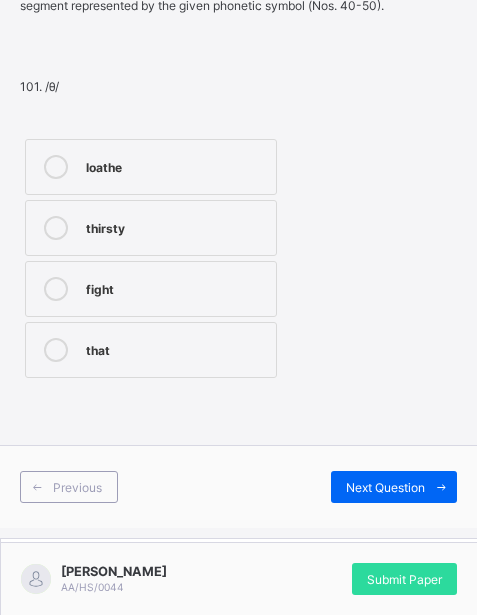 click on "thirsty" at bounding box center [176, 226] 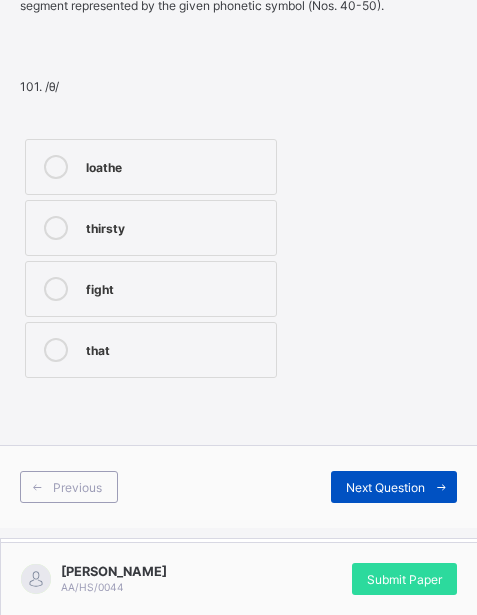 click on "Next Question" at bounding box center (385, 487) 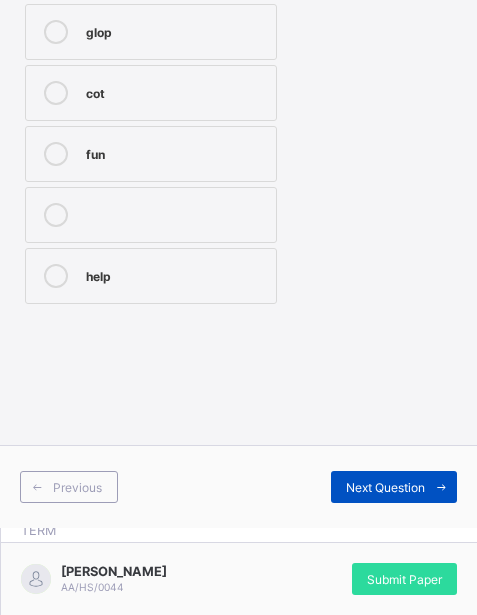 scroll, scrollTop: 247, scrollLeft: 0, axis: vertical 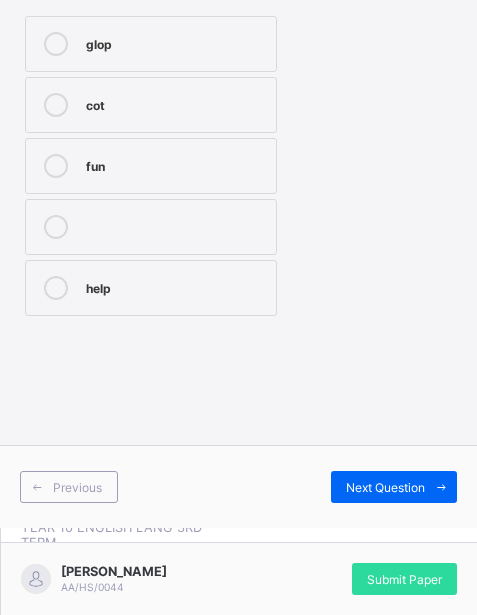 drag, startPoint x: 473, startPoint y: 232, endPoint x: 489, endPoint y: 155, distance: 78.64477 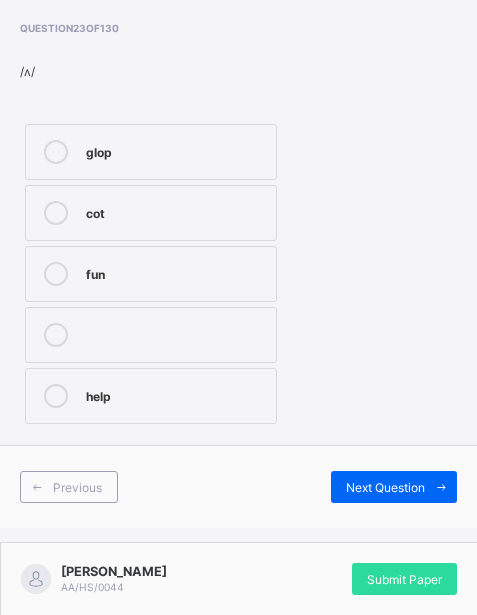 scroll, scrollTop: 147, scrollLeft: 0, axis: vertical 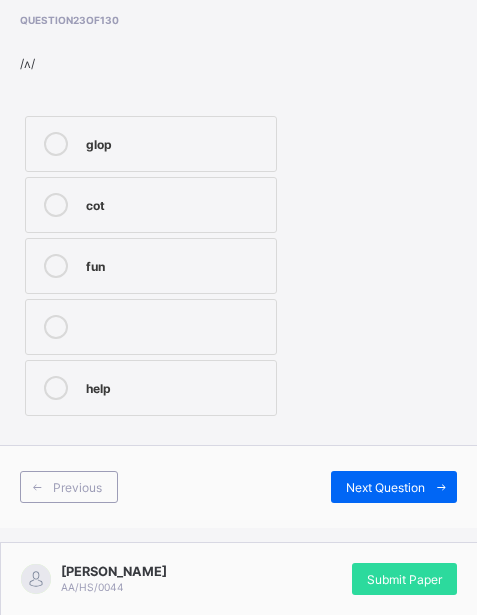 click on "fun" at bounding box center (176, 264) 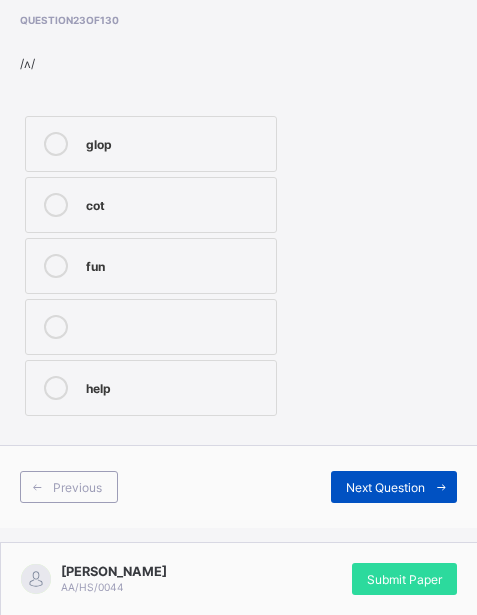 click on "Next Question" at bounding box center (394, 487) 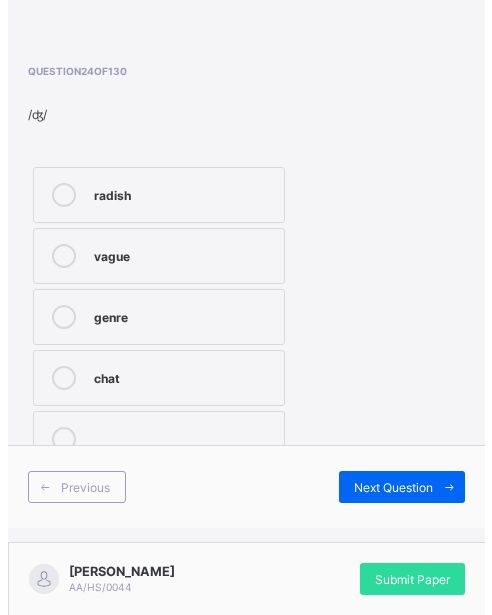 scroll, scrollTop: 97, scrollLeft: 0, axis: vertical 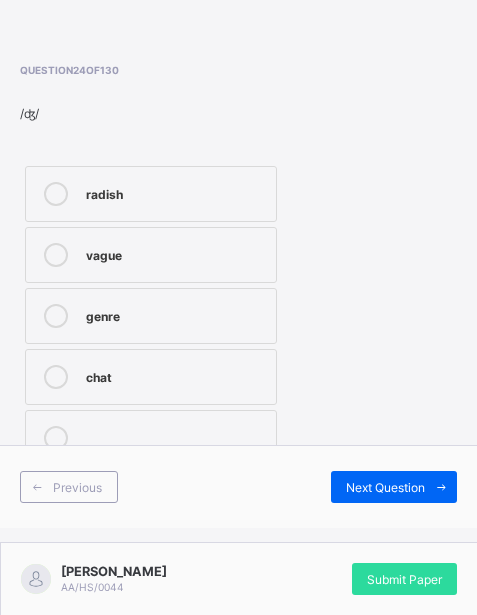 click on "genre" at bounding box center (176, 316) 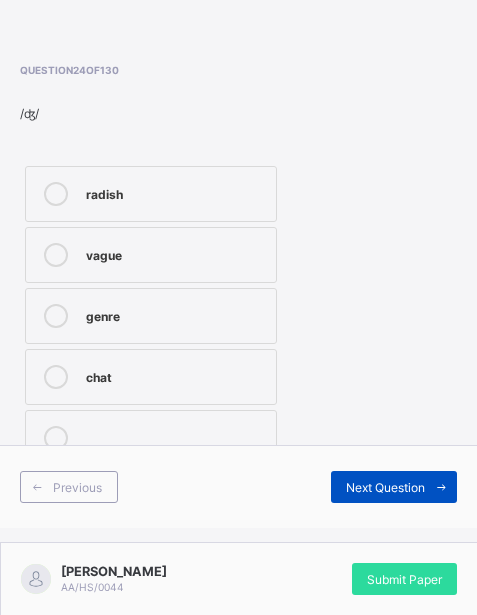 click on "Next Question" at bounding box center (385, 487) 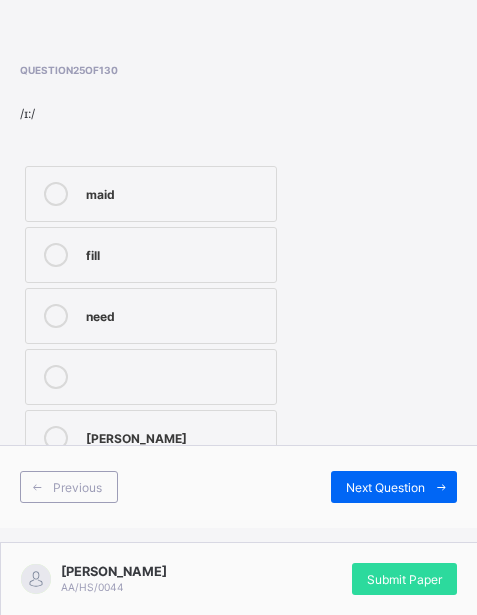 click on "Question  25  of  130 /ɪ:/ maid fill need penny" at bounding box center [238, 267] 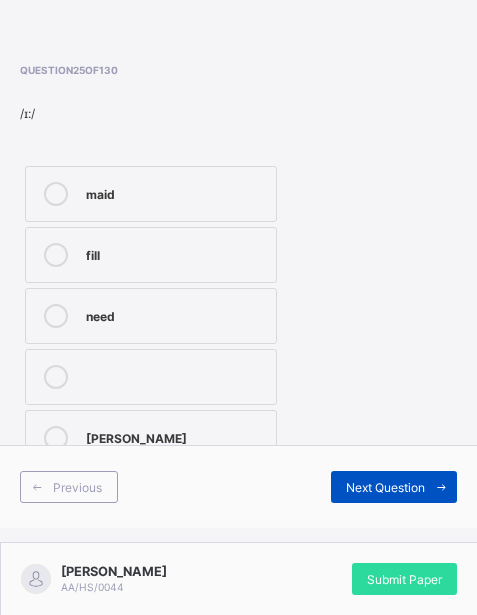 click on "Next Question" at bounding box center [394, 487] 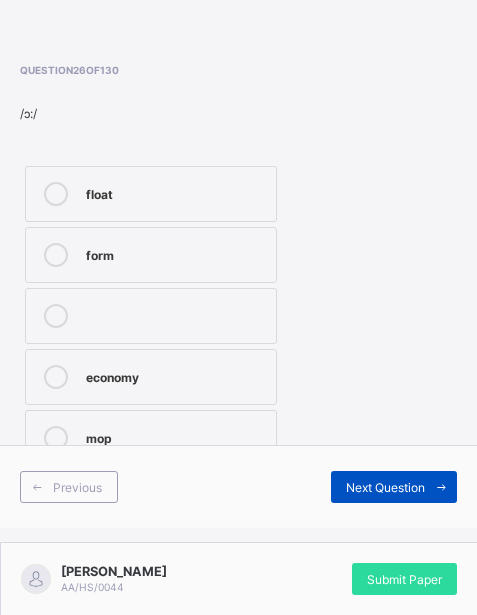 click on "Next Question" at bounding box center (394, 487) 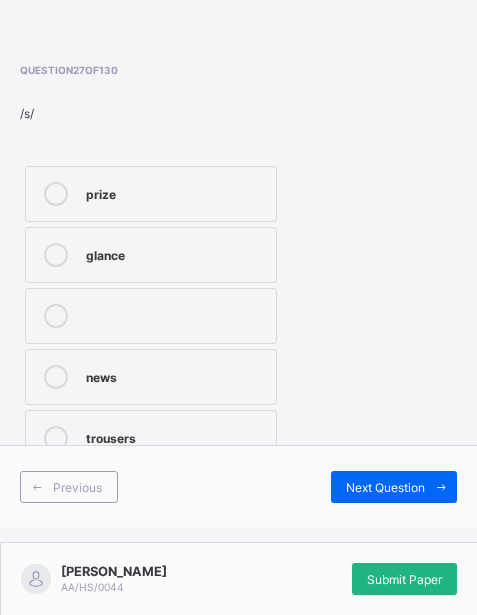 click on "Submit Paper" at bounding box center [404, 579] 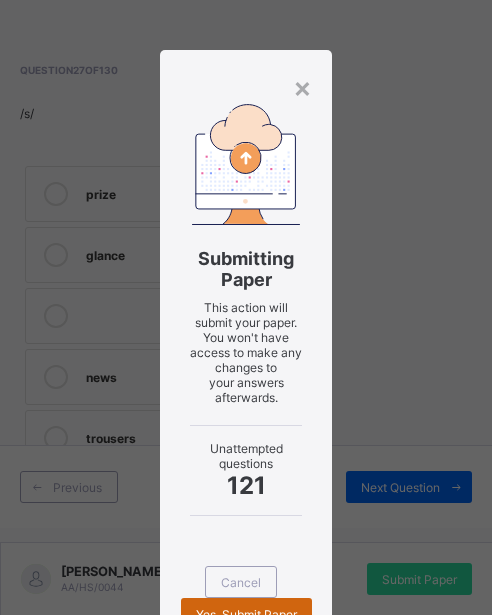 click on "Yes, Submit Paper" at bounding box center [246, 614] 